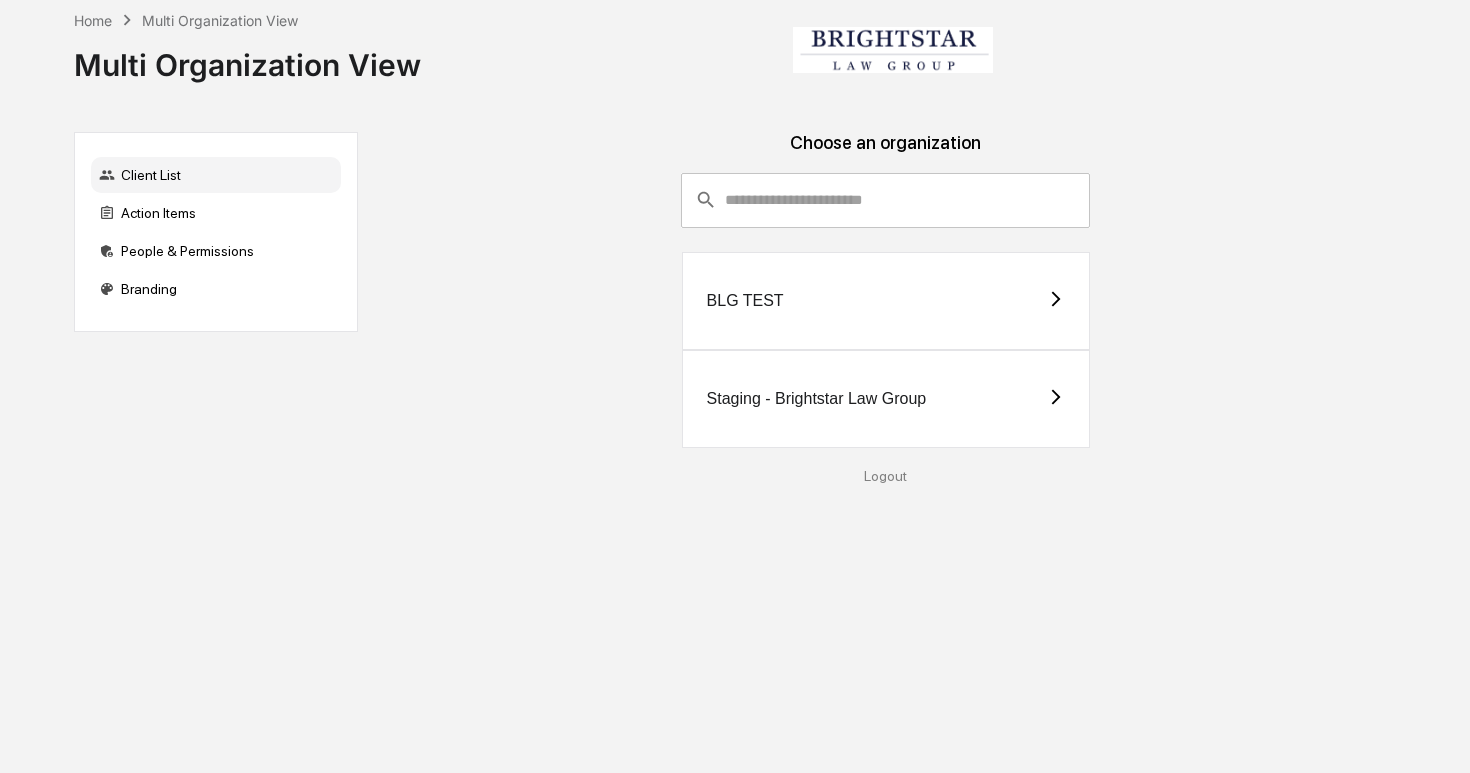 scroll, scrollTop: 0, scrollLeft: 0, axis: both 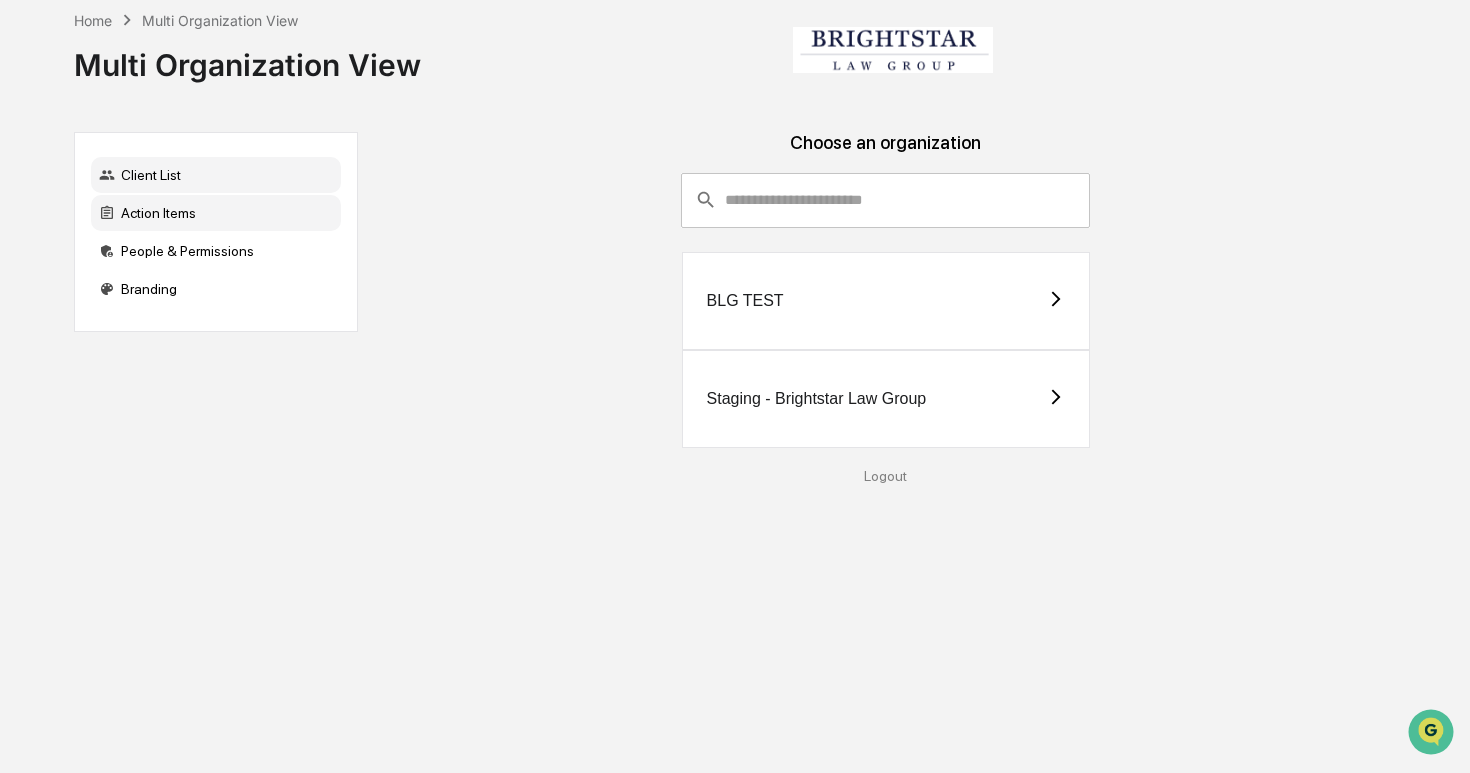 click on "Action Items" at bounding box center (216, 213) 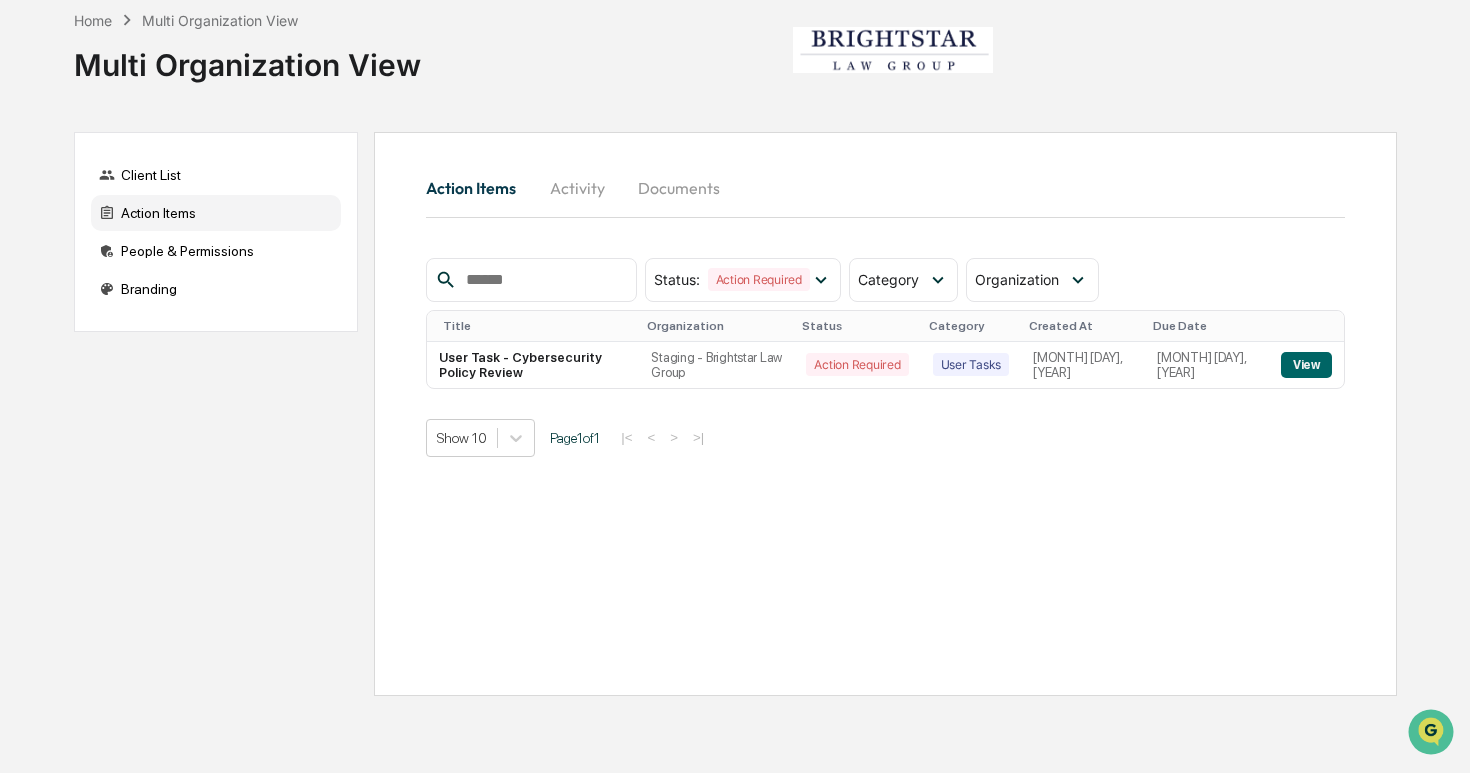 click on "Activity" at bounding box center [577, 188] 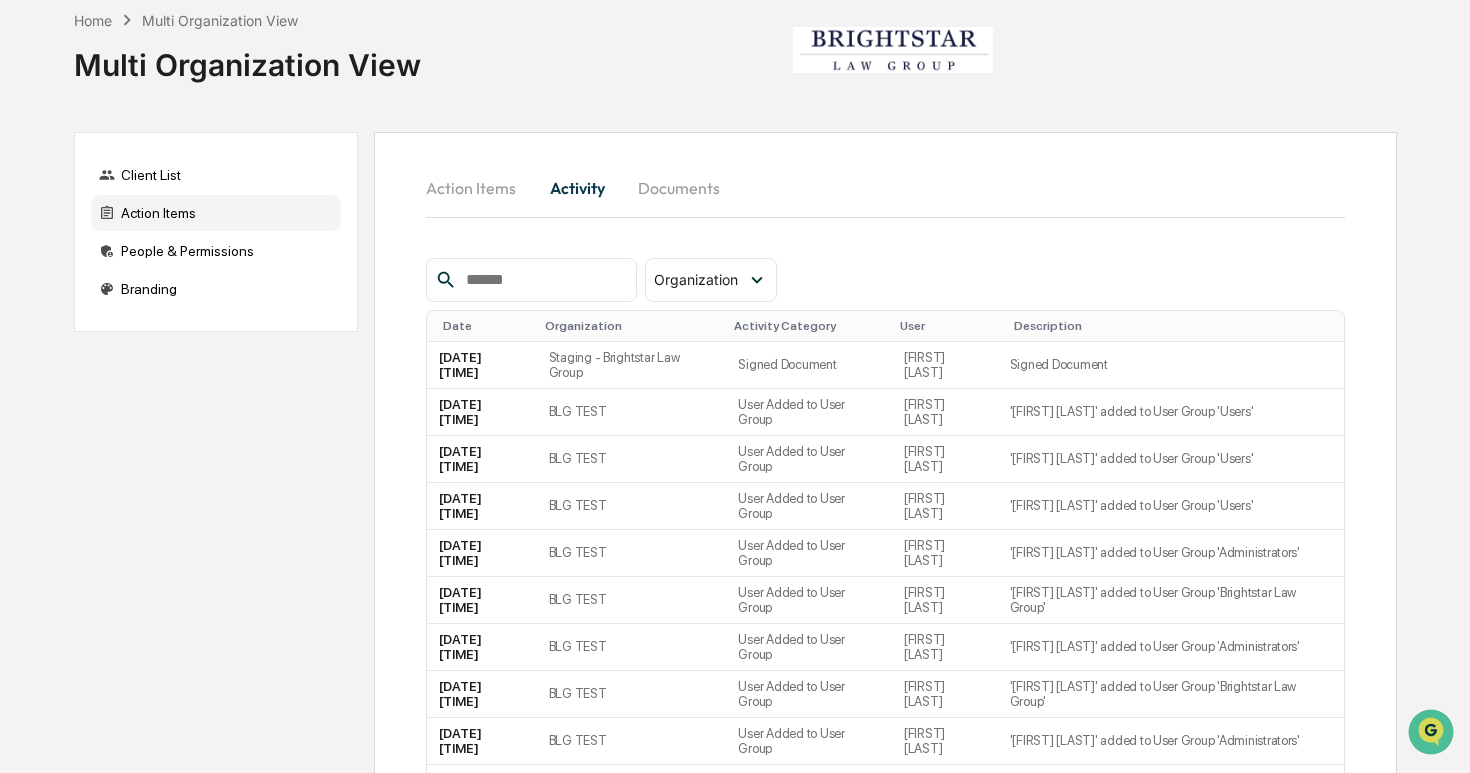 click on "Documents" at bounding box center [679, 188] 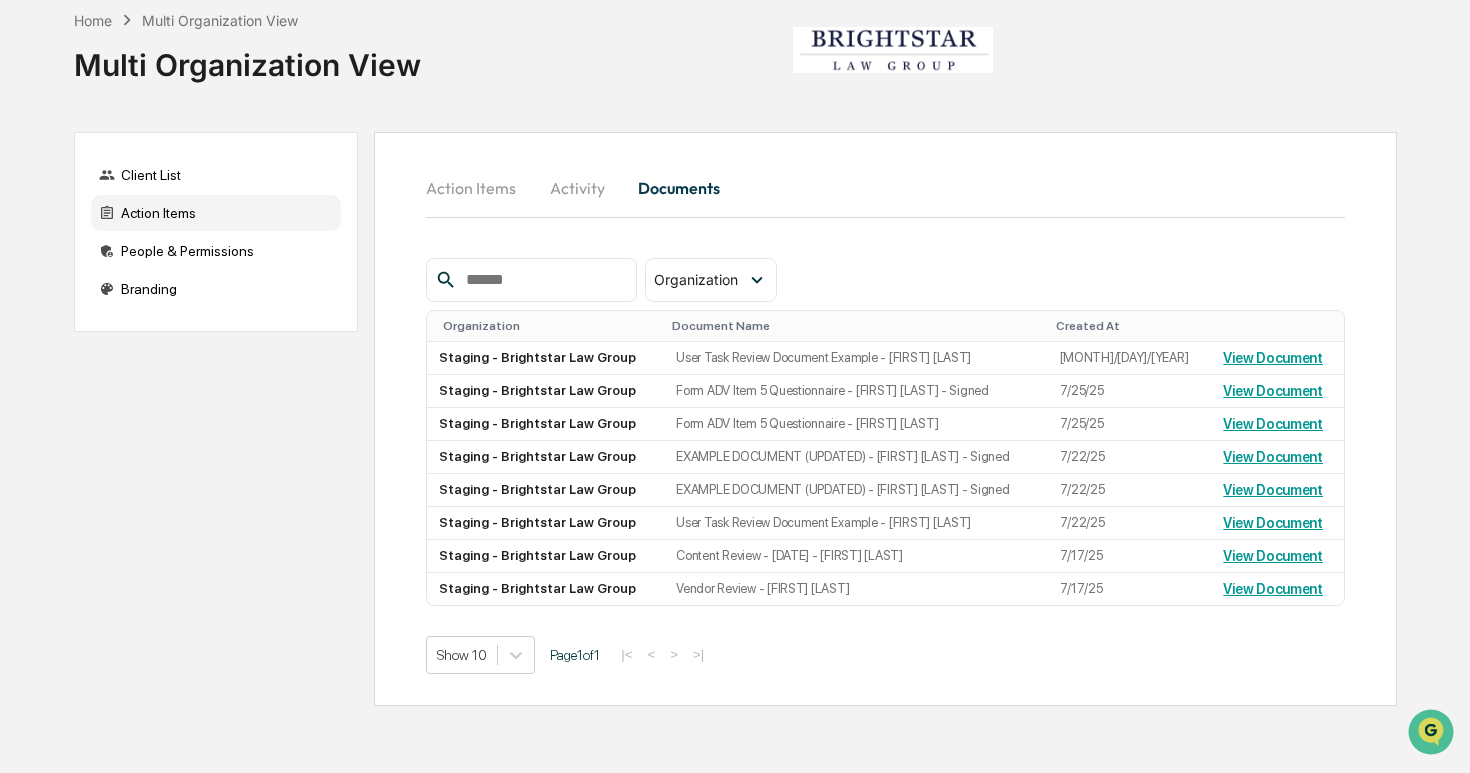click on "Activity" at bounding box center [577, 188] 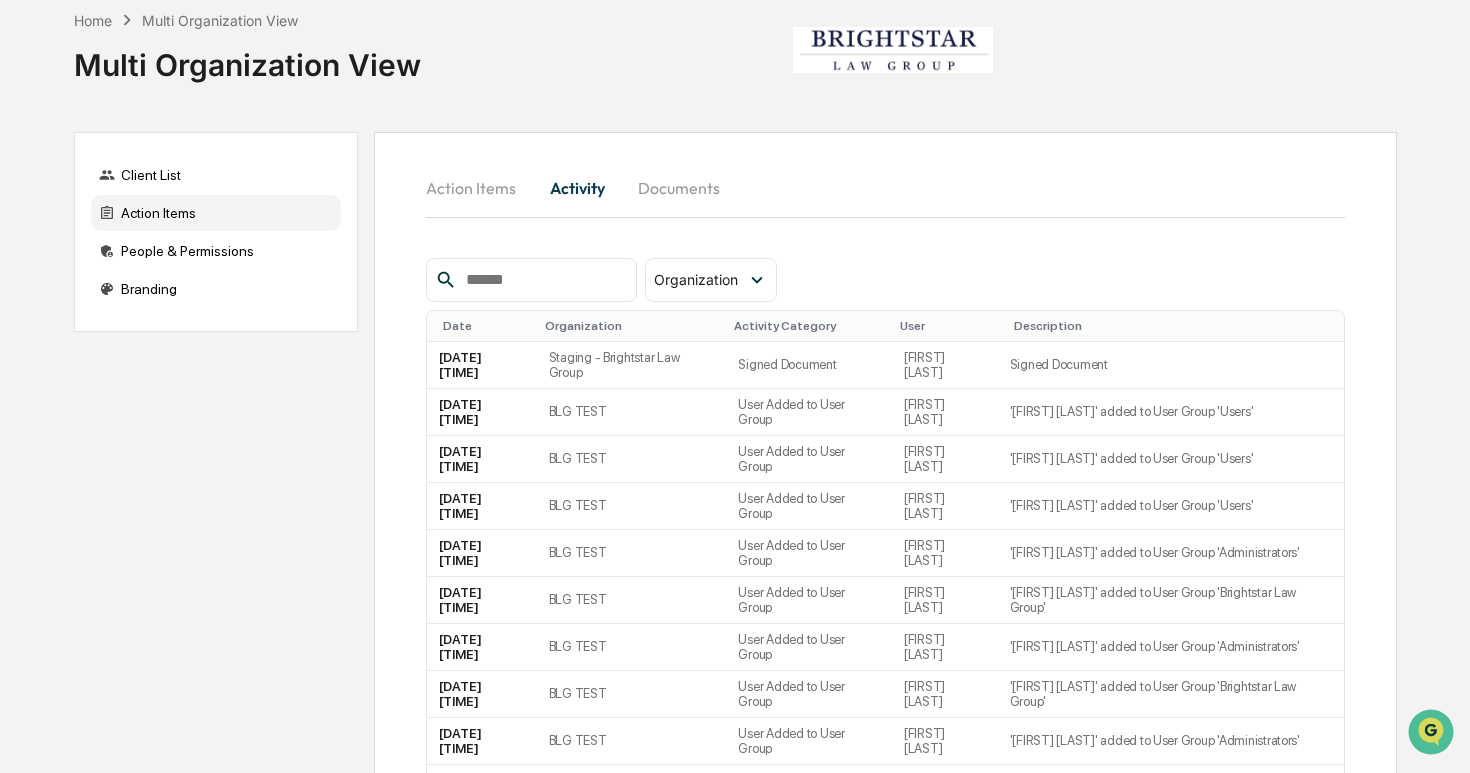 click on "Action Items" at bounding box center (479, 188) 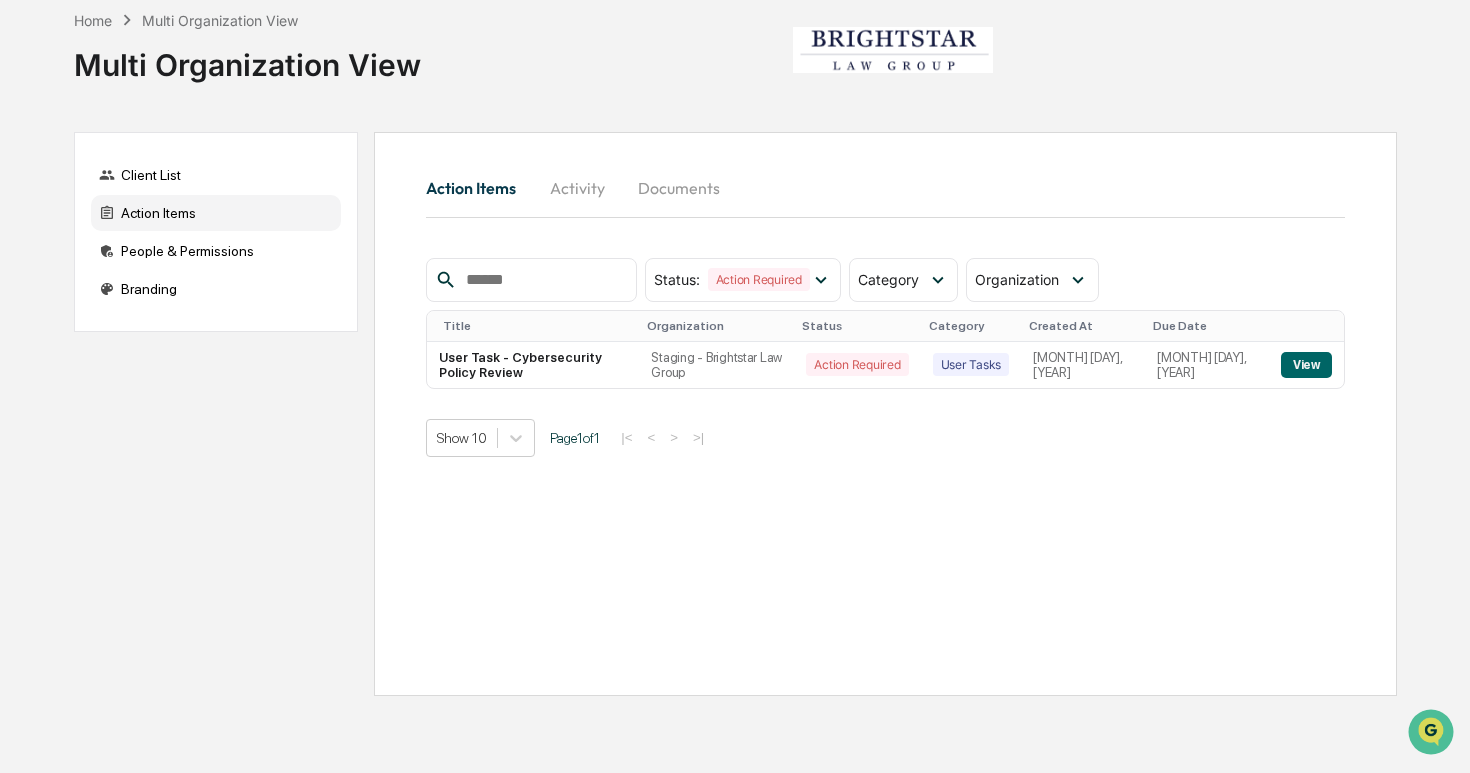 click at bounding box center [543, 280] 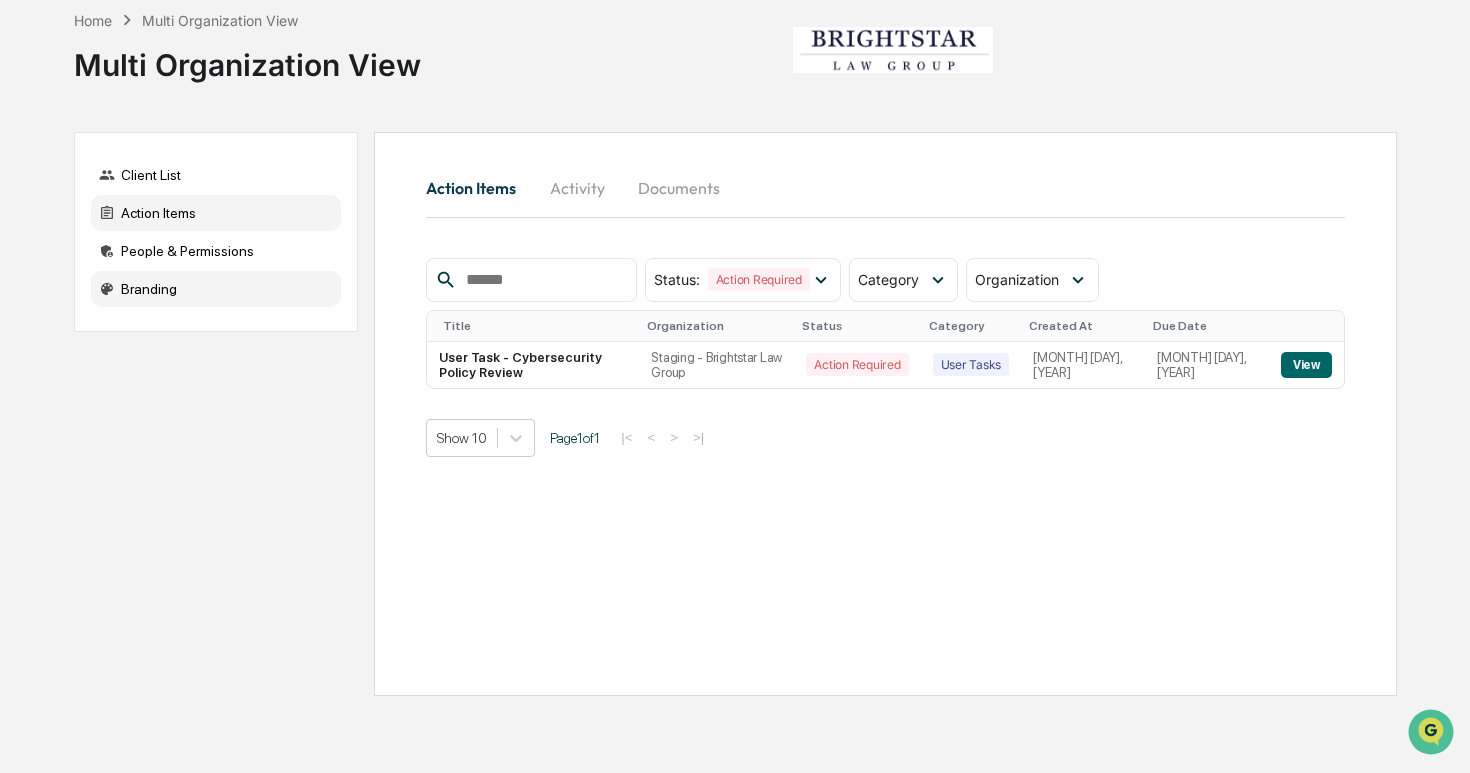 click on "Branding" at bounding box center (216, 289) 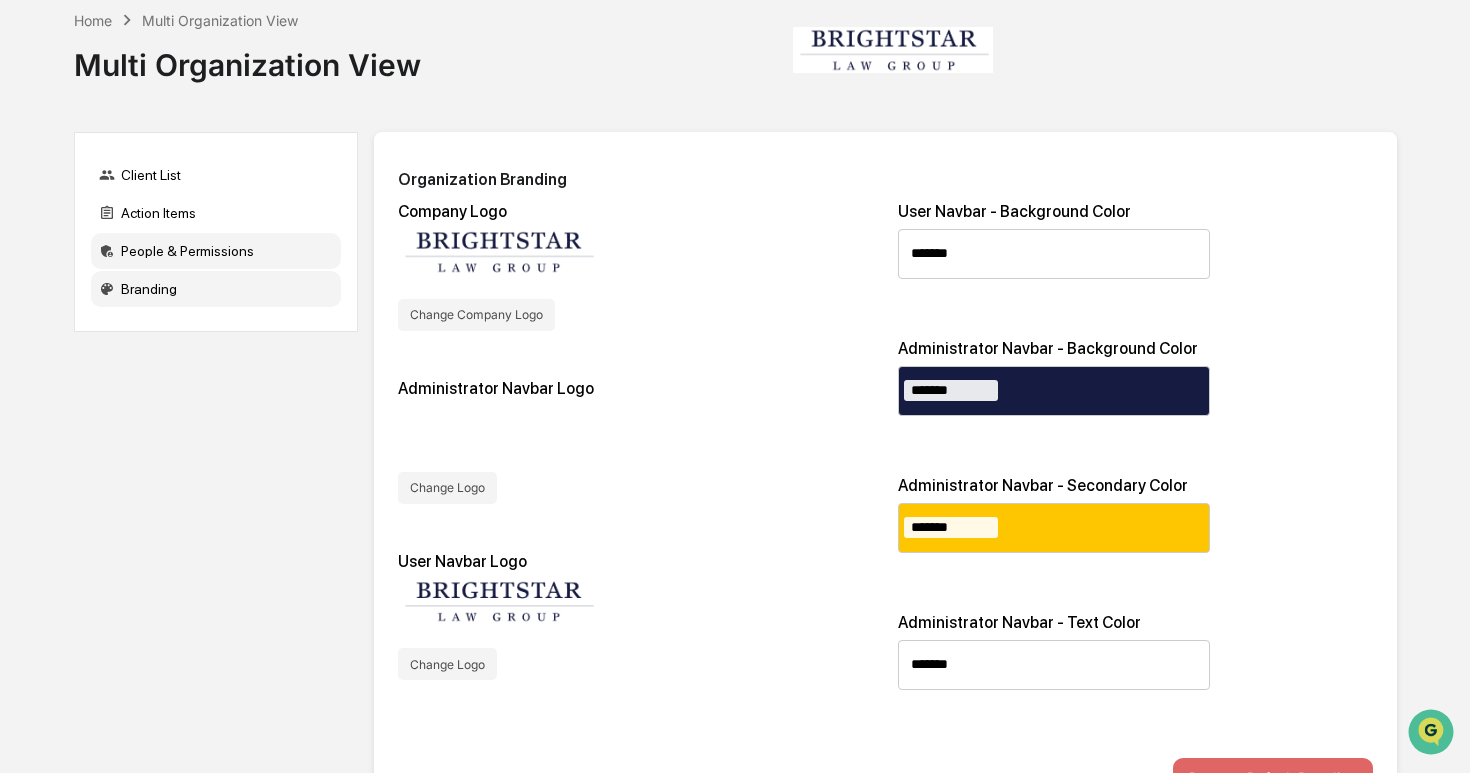 click on "People & Permissions" at bounding box center (216, 251) 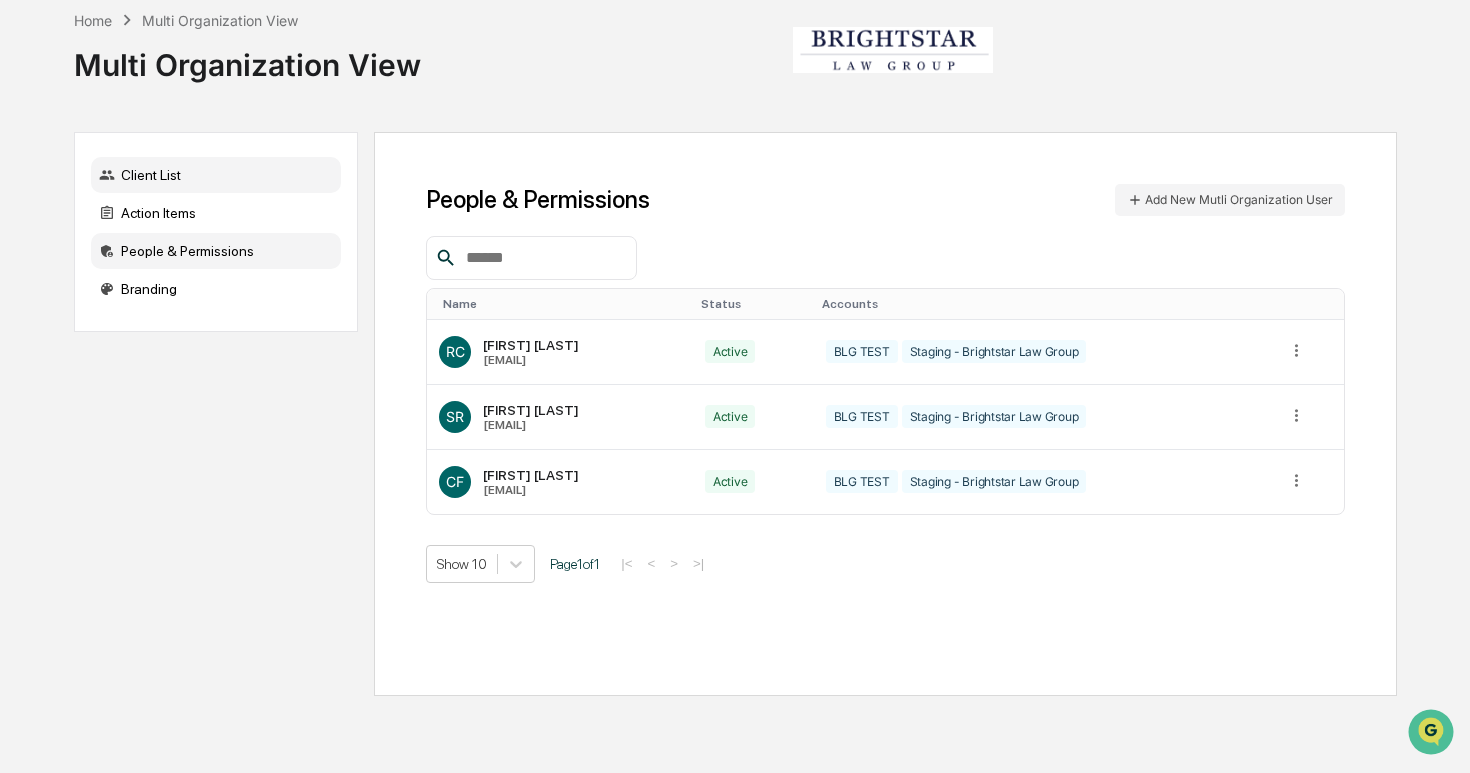 click on "Client List" at bounding box center [216, 175] 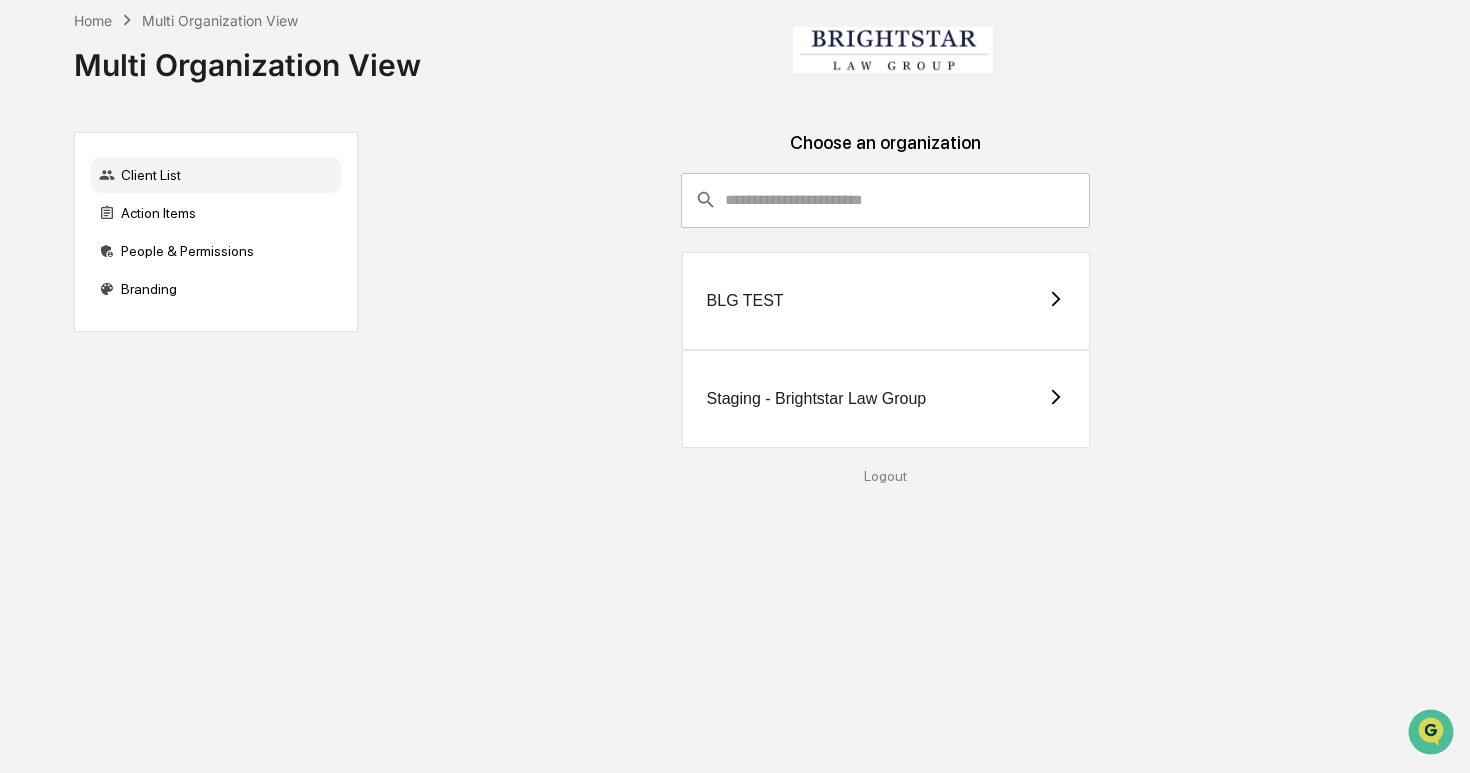 click on "Staging - Brightstar Law Group" at bounding box center [817, 399] 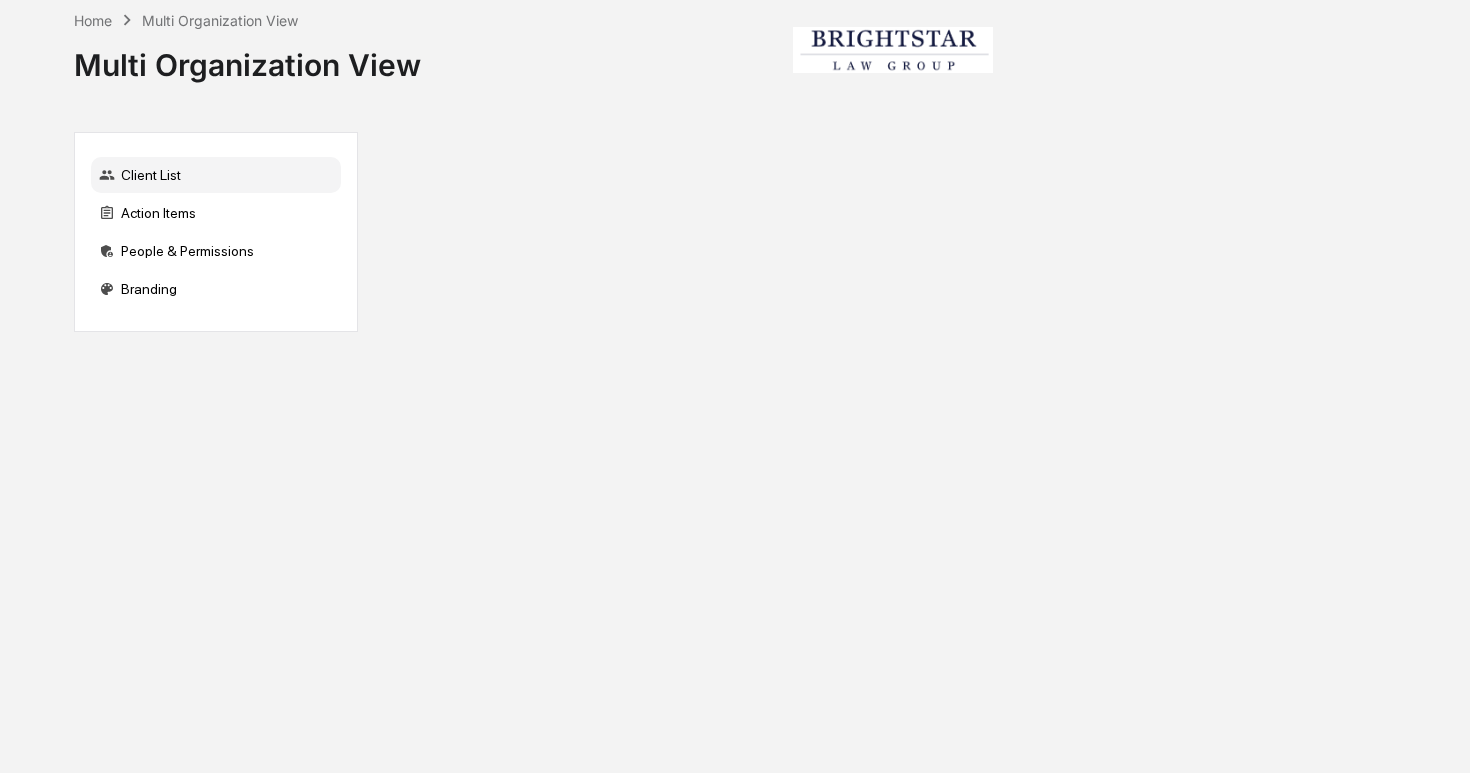 scroll, scrollTop: 0, scrollLeft: 0, axis: both 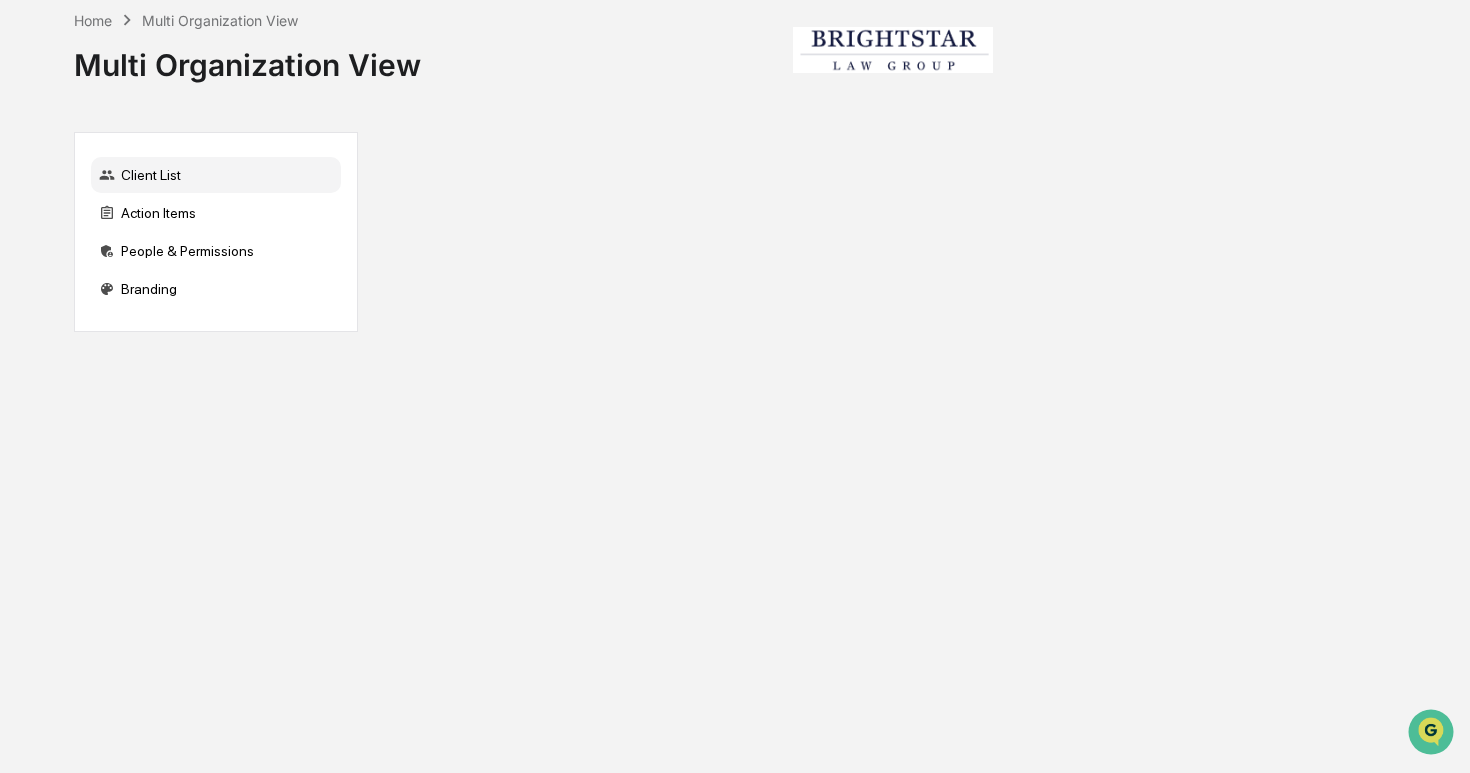click on "Client List" at bounding box center (216, 175) 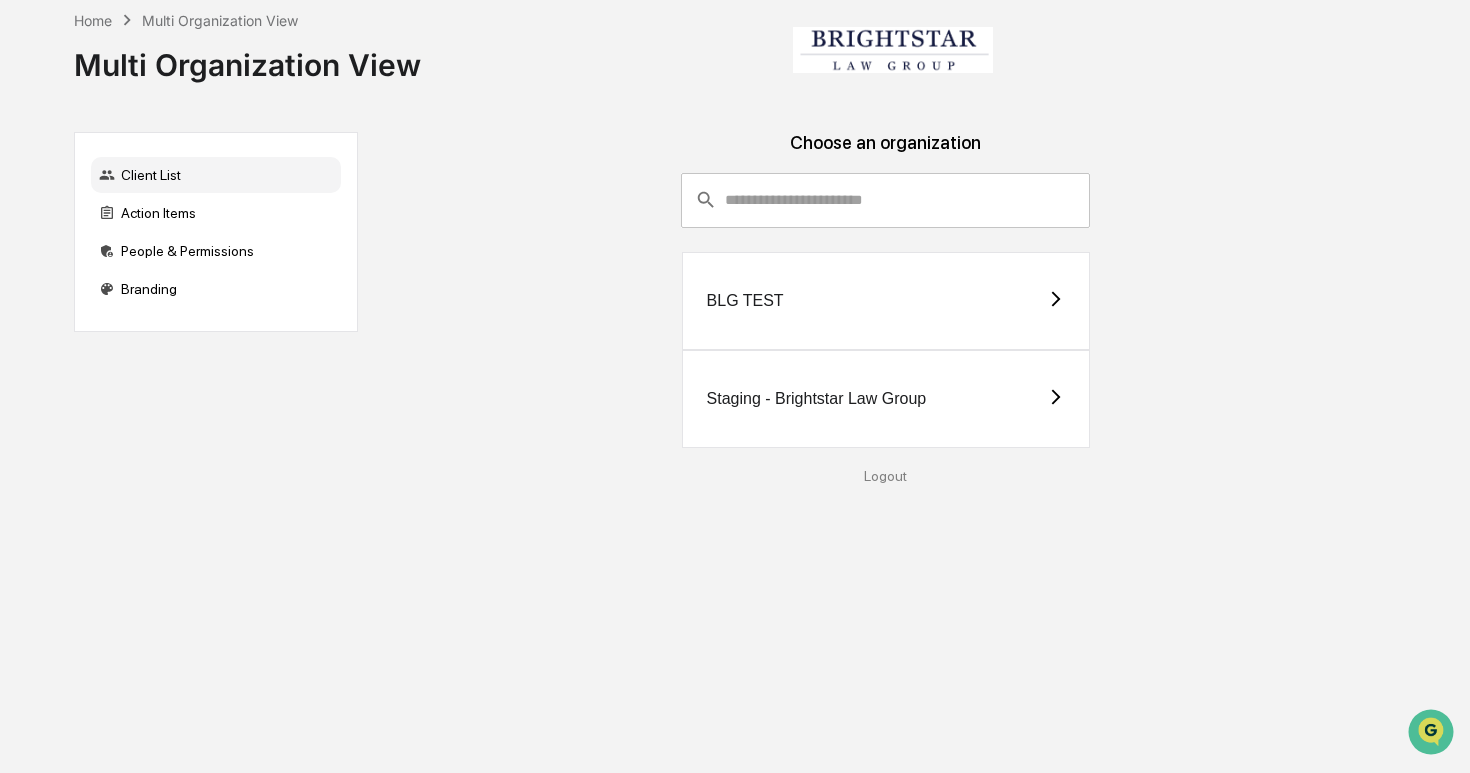 click on "BLG TEST" at bounding box center (886, 301) 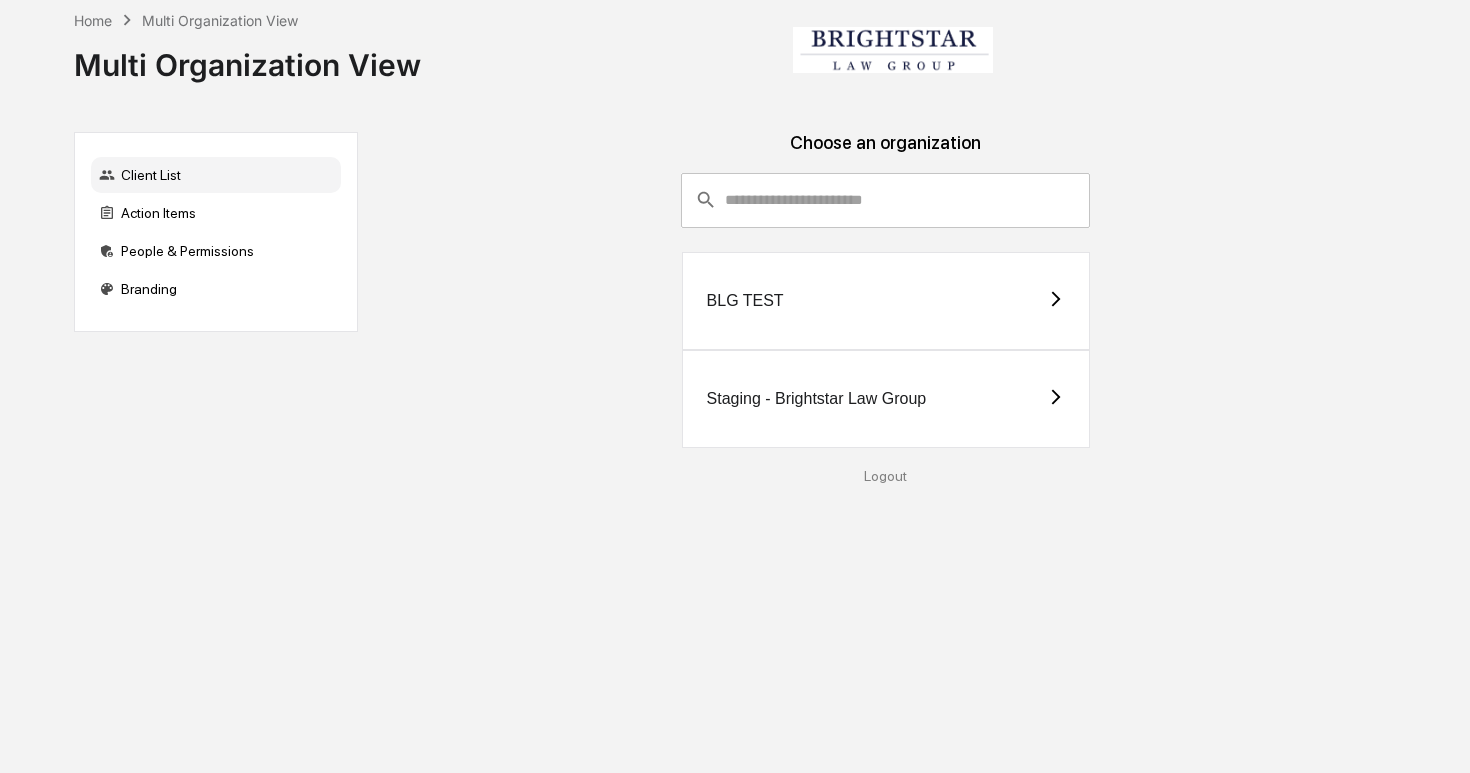 scroll, scrollTop: 0, scrollLeft: 0, axis: both 